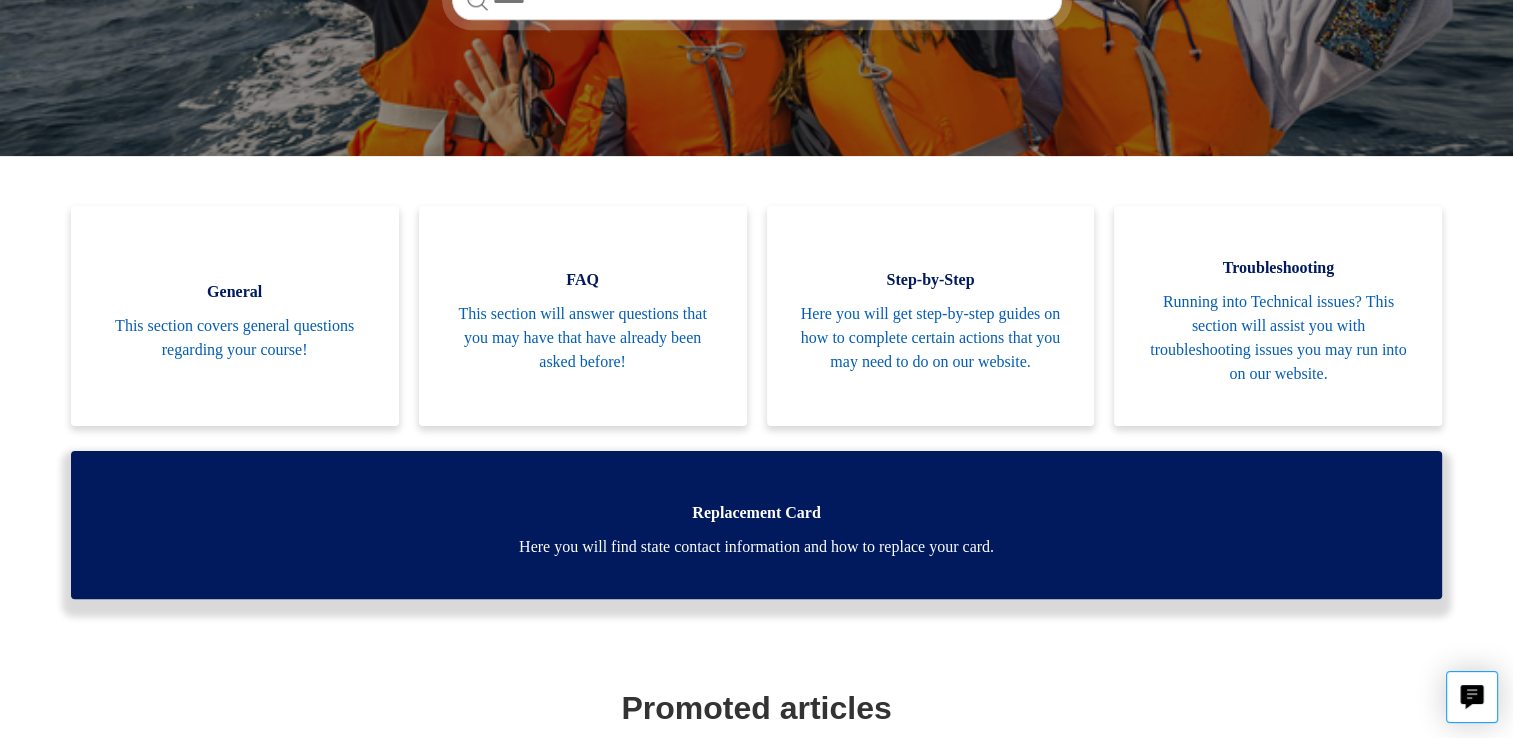 scroll, scrollTop: 370, scrollLeft: 0, axis: vertical 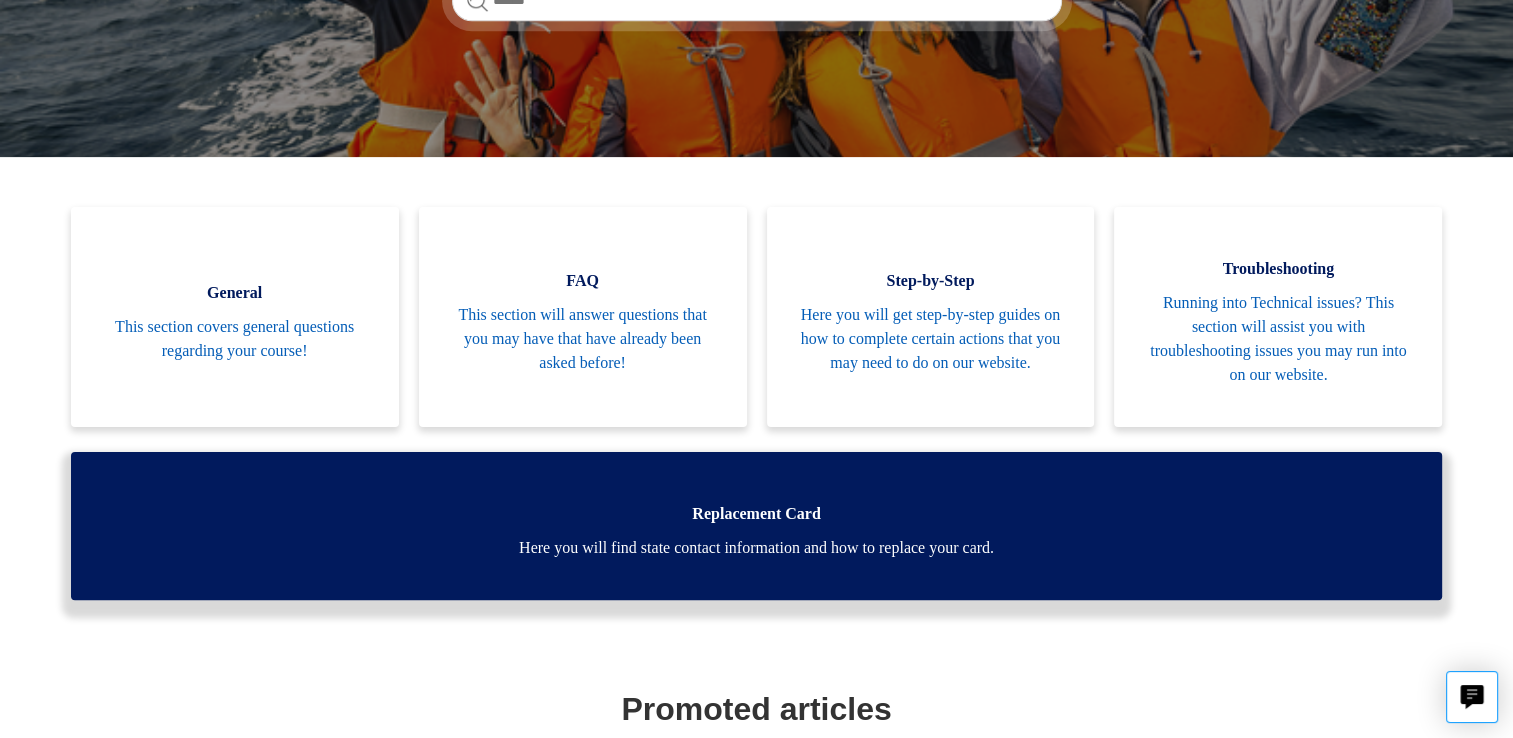 click on "Here you will find state contact information and how to replace your card." at bounding box center (757, 548) 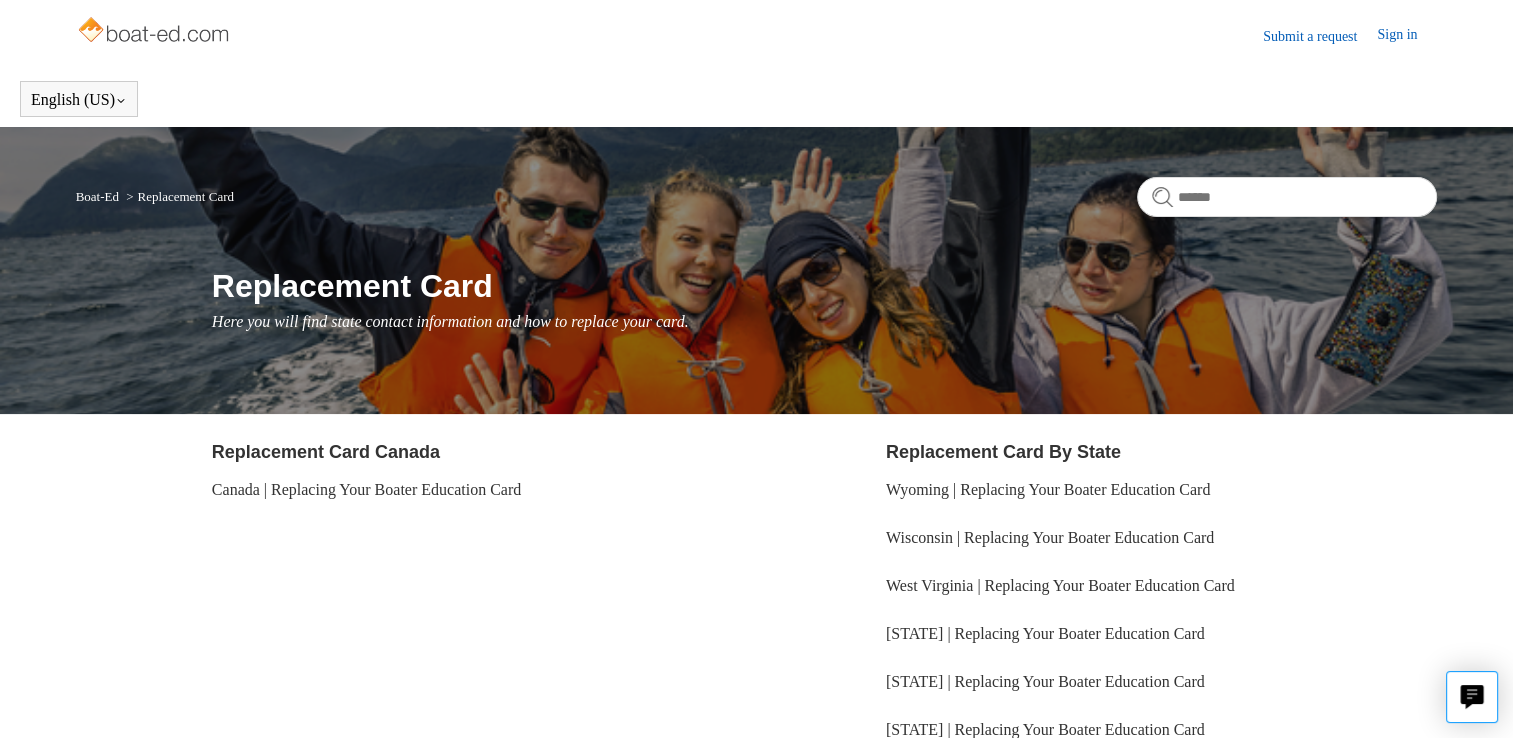 scroll, scrollTop: 224, scrollLeft: 0, axis: vertical 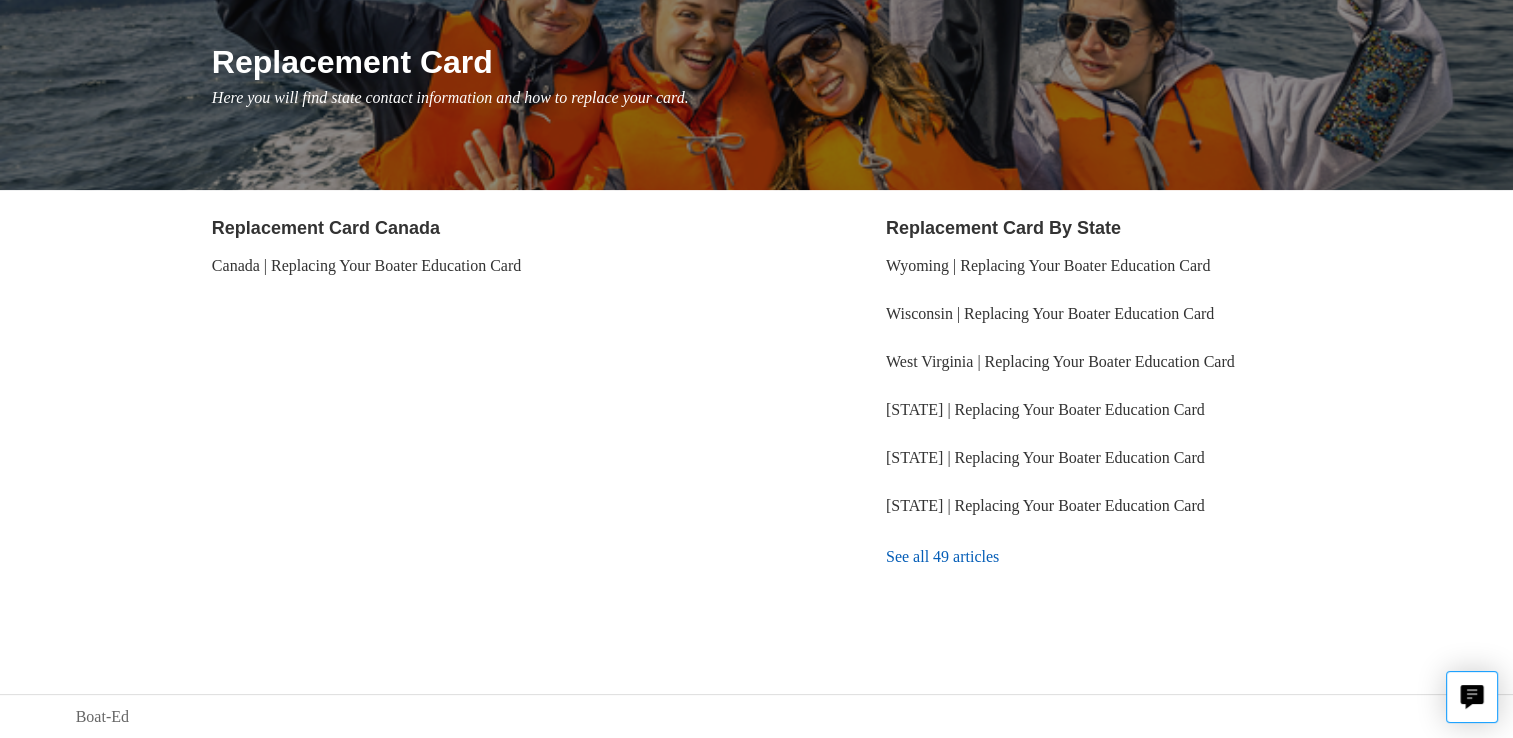 click on "See all 49 articles" at bounding box center (1161, 557) 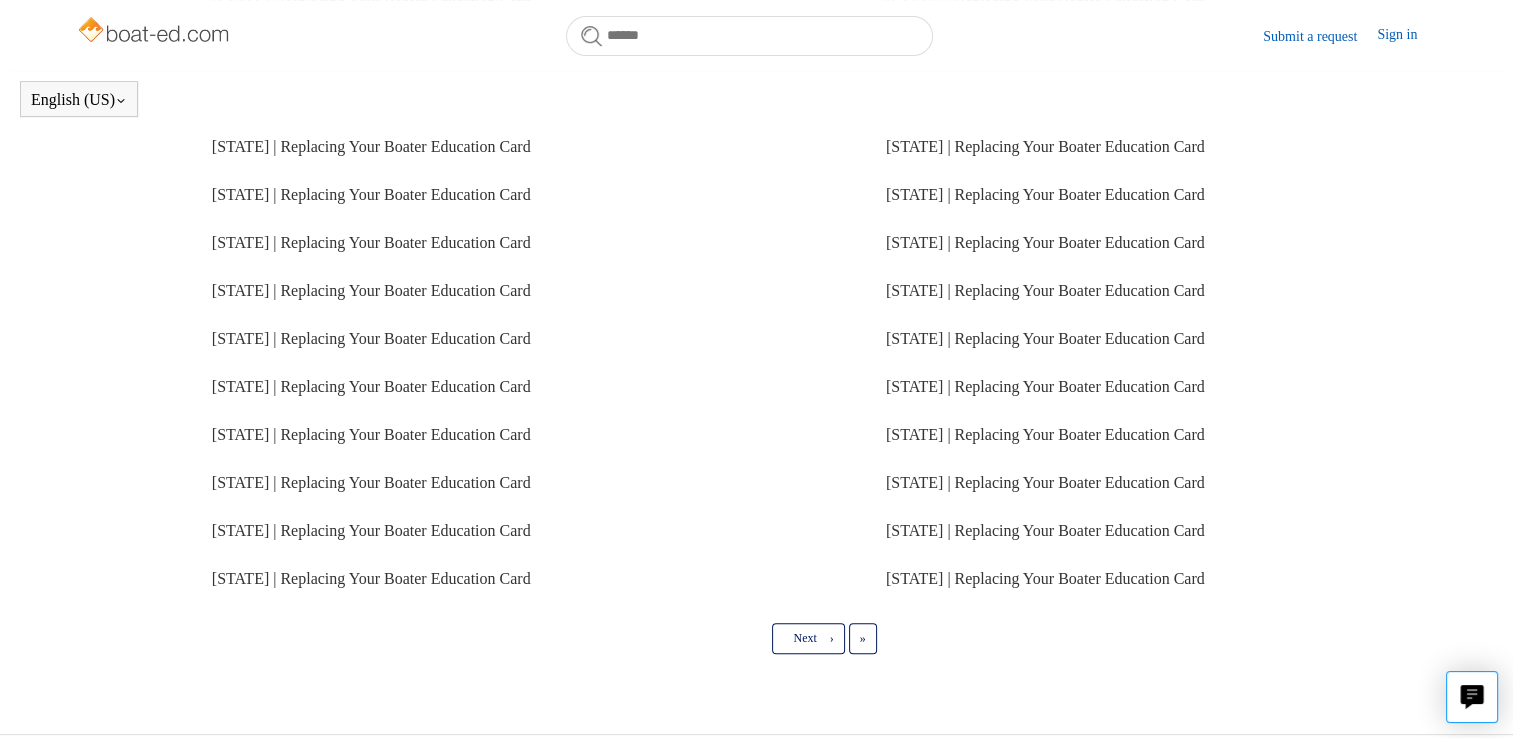 scroll, scrollTop: 506, scrollLeft: 0, axis: vertical 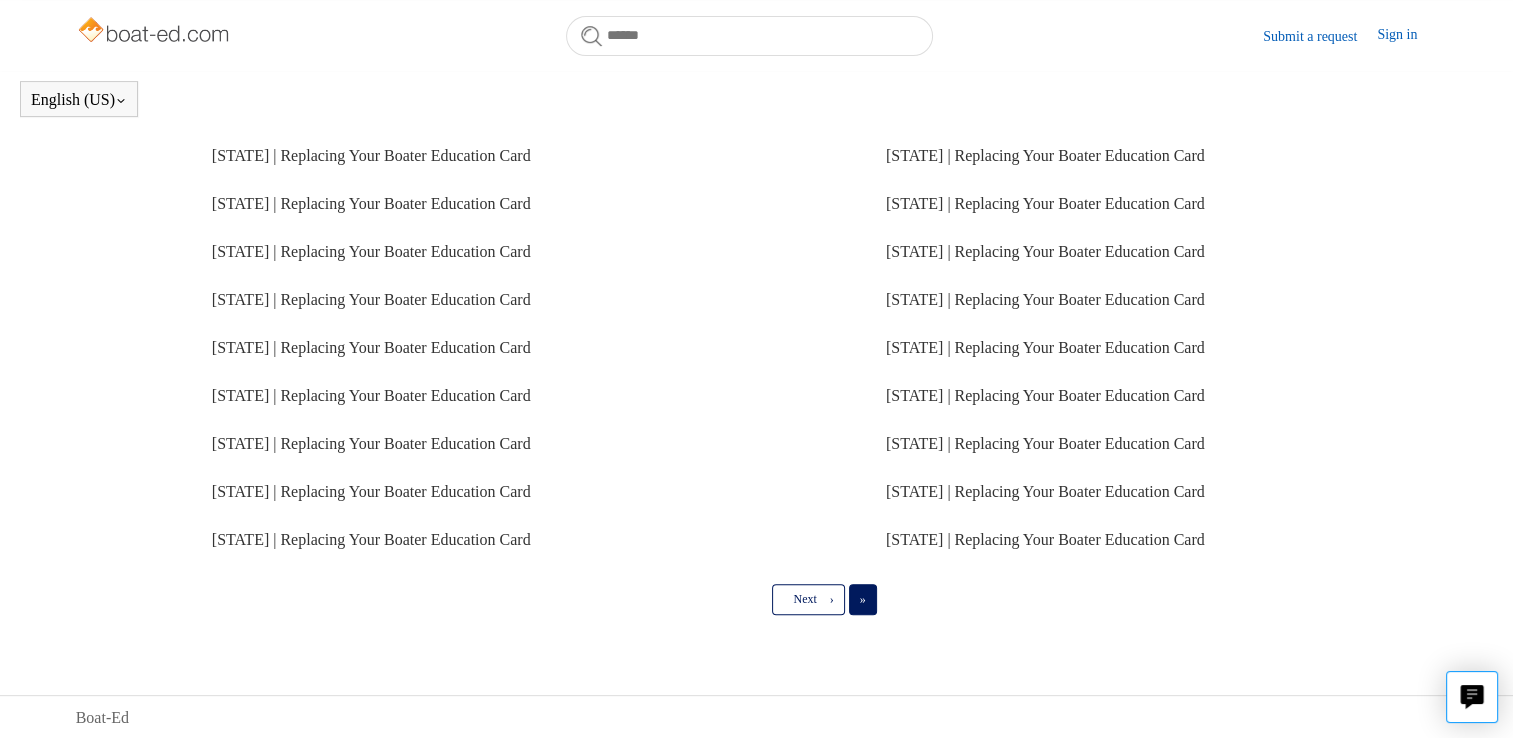 click on "»" at bounding box center (863, 599) 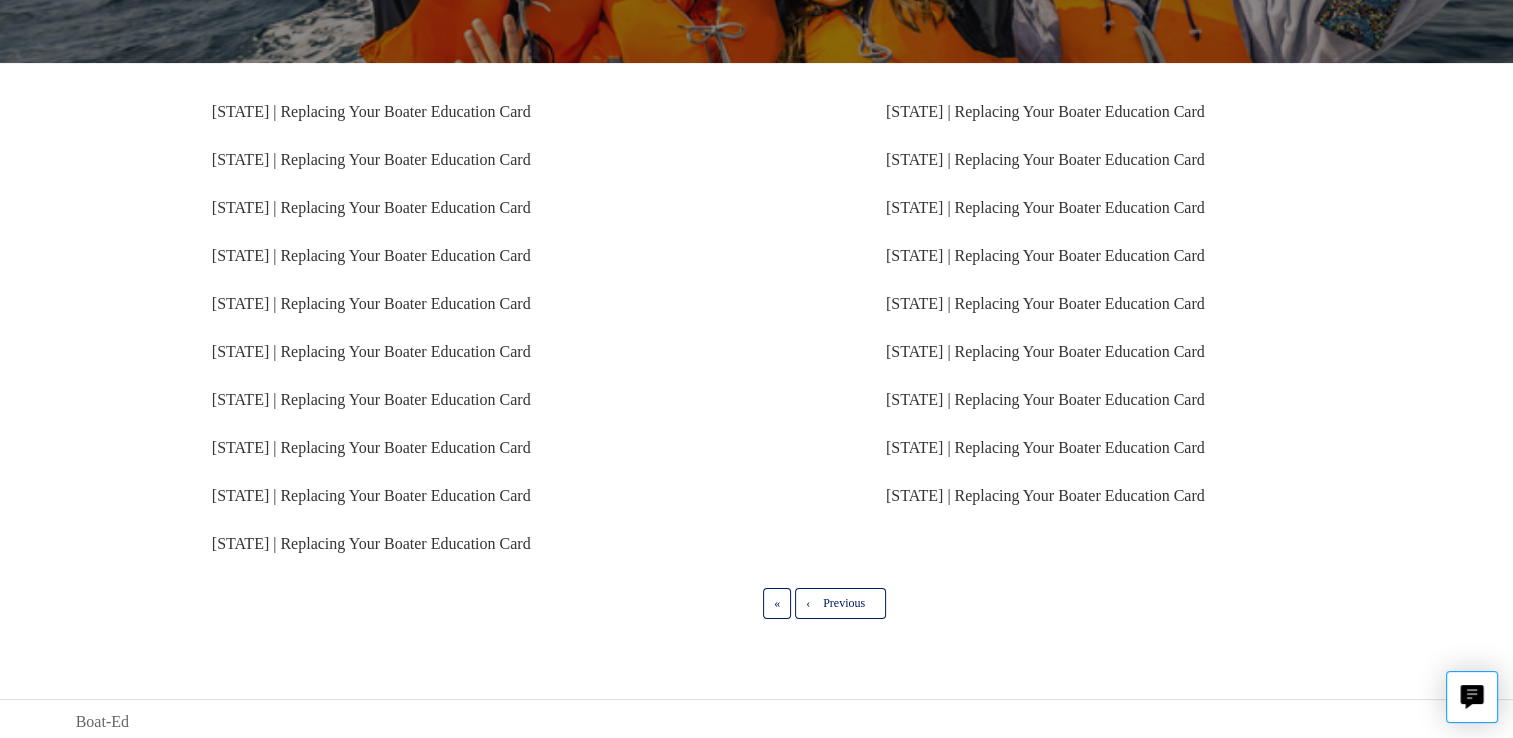 scroll, scrollTop: 322, scrollLeft: 0, axis: vertical 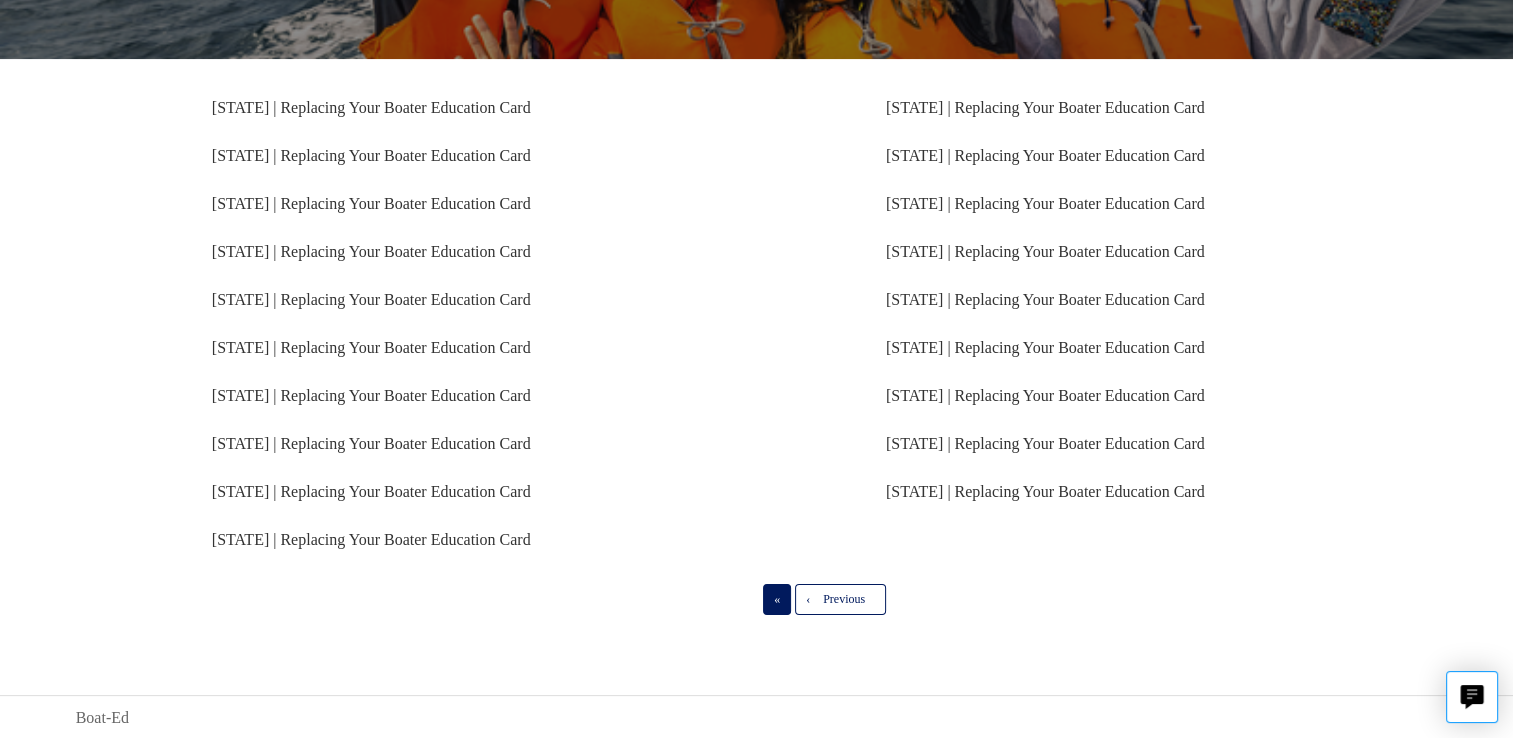 click on "«" at bounding box center [777, 599] 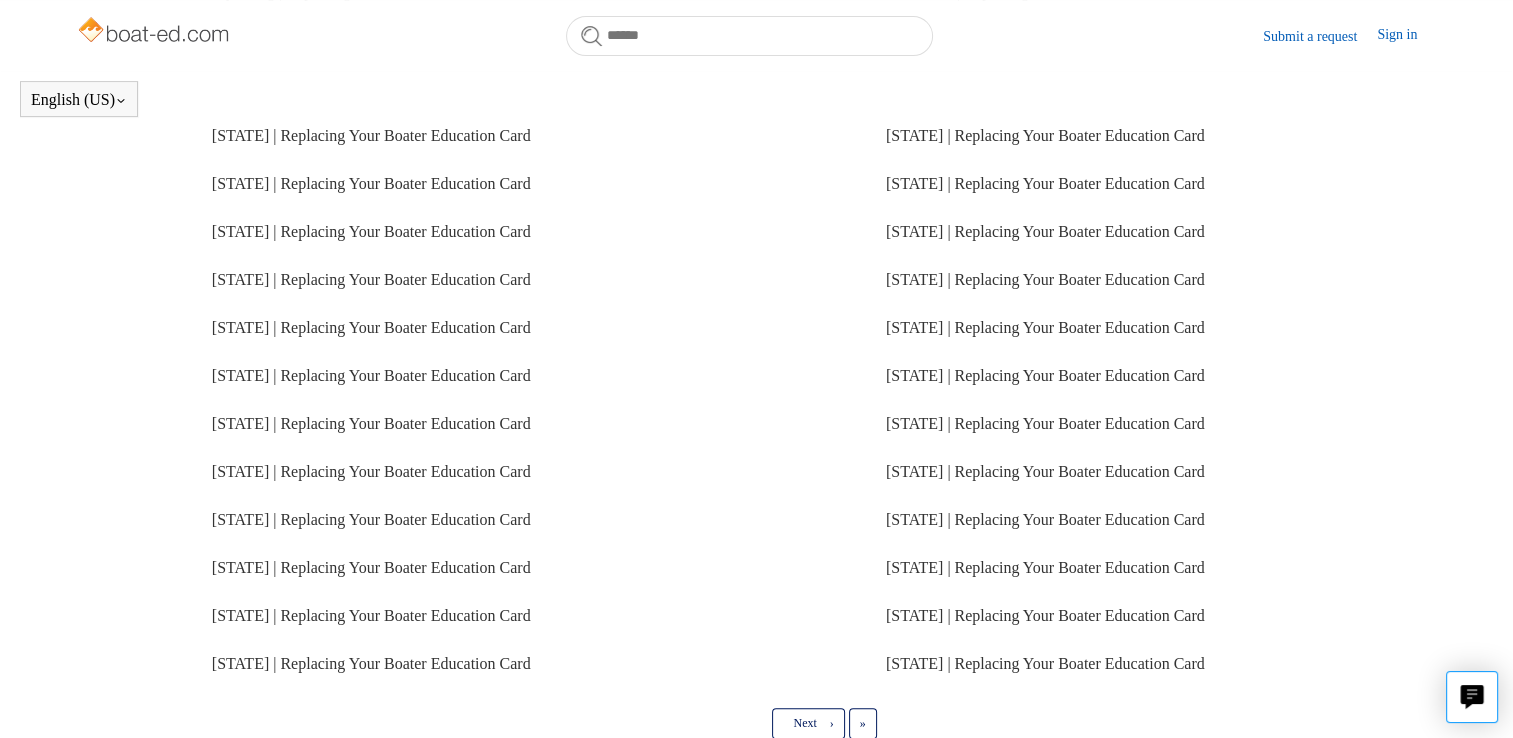 scroll, scrollTop: 506, scrollLeft: 0, axis: vertical 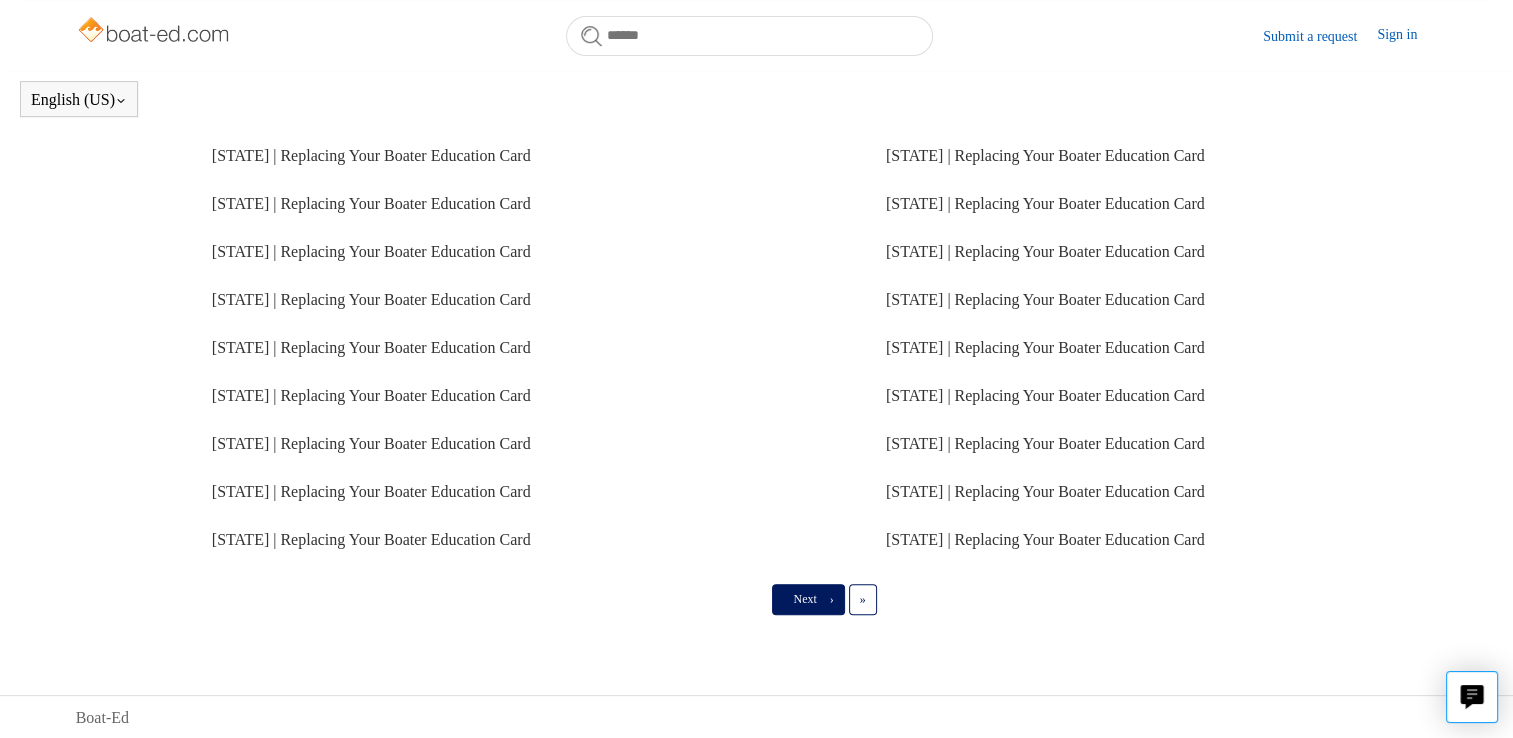 click on "Next" at bounding box center (804, 599) 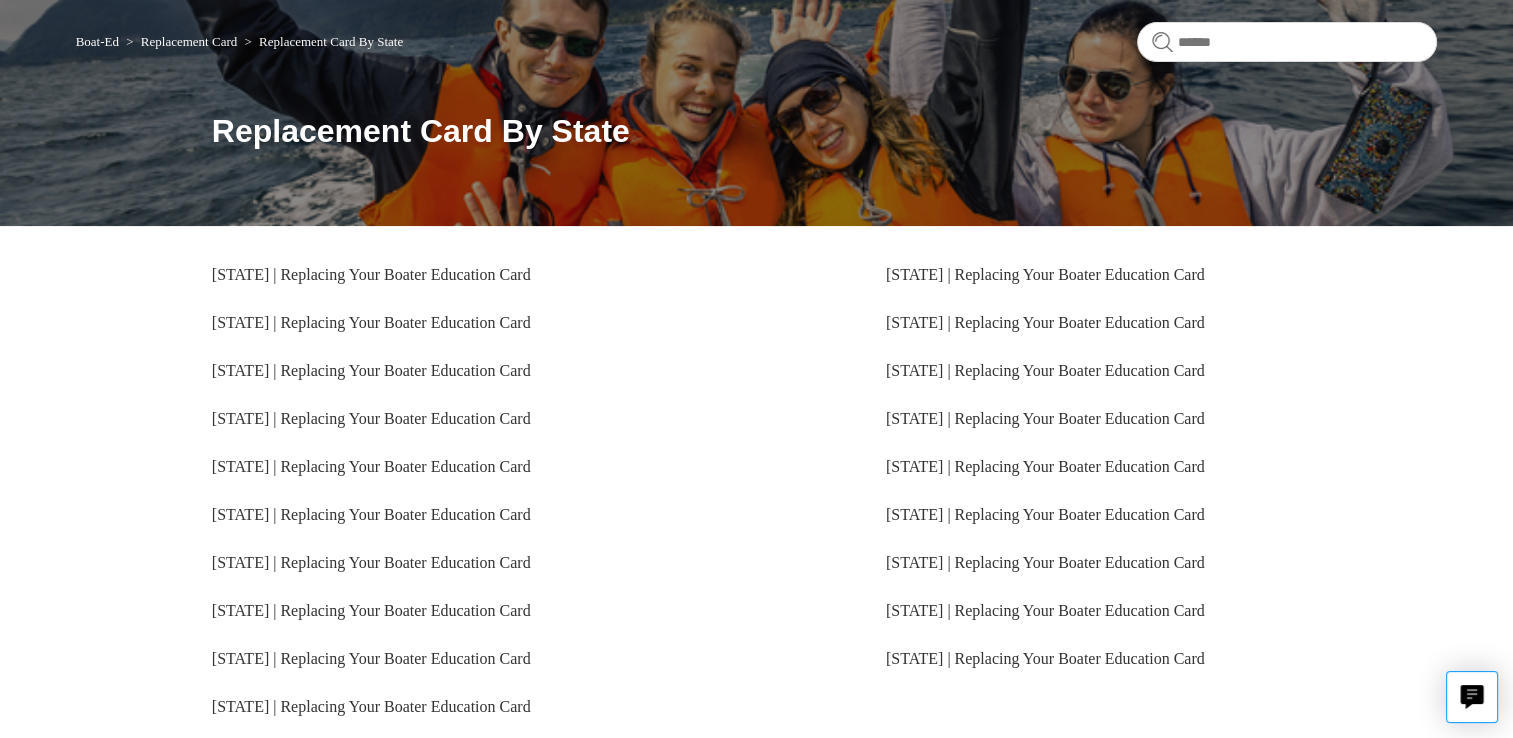 scroll, scrollTop: 254, scrollLeft: 0, axis: vertical 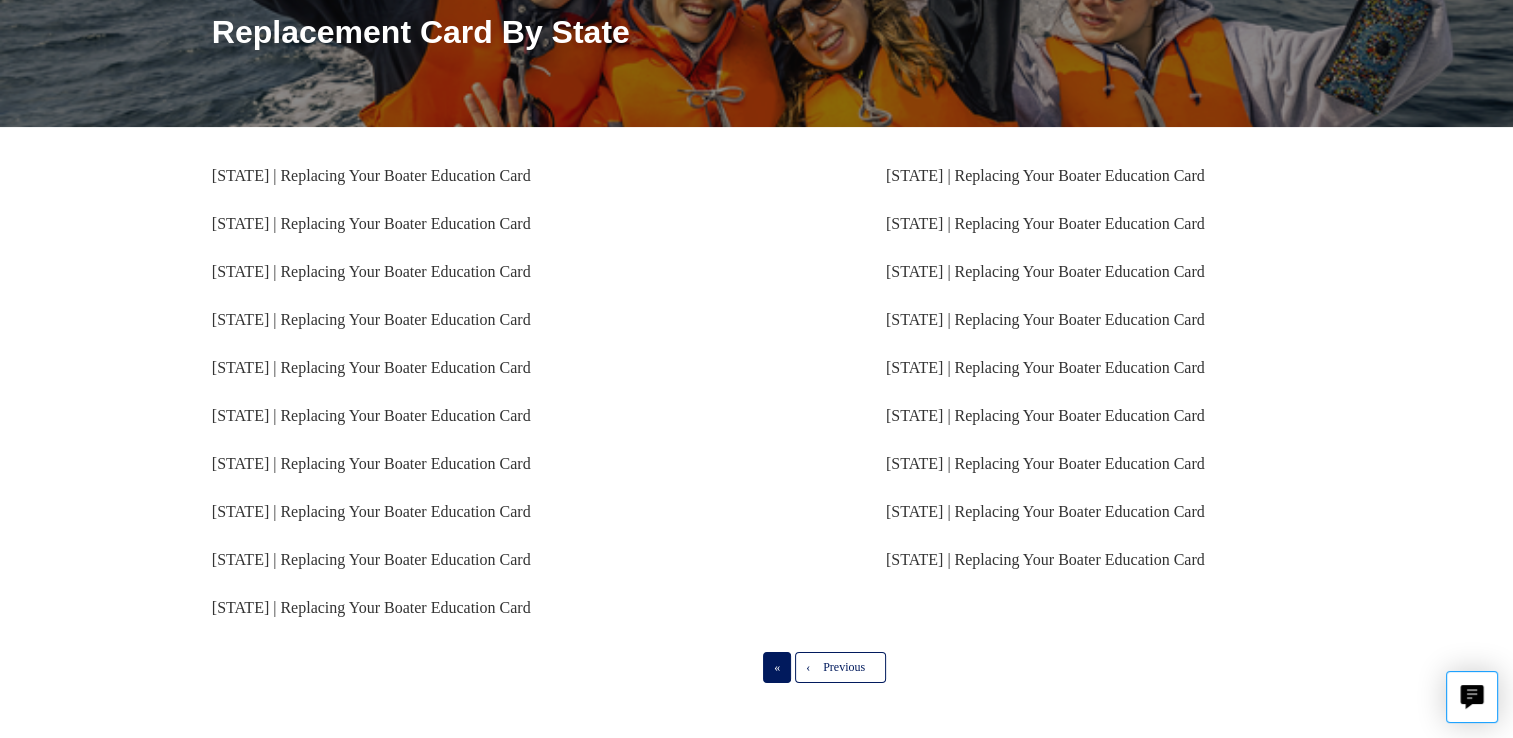 click on "«
First" at bounding box center (777, 667) 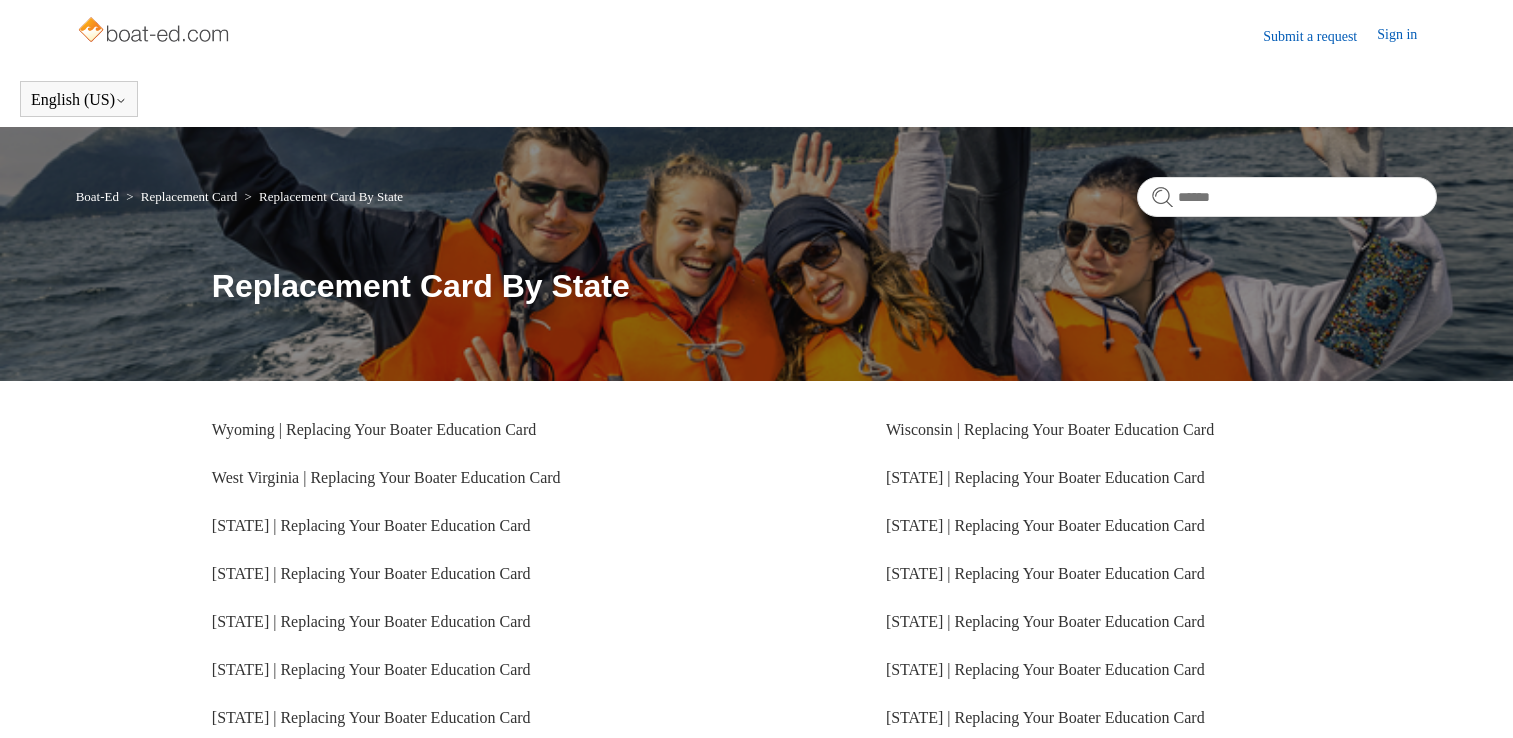 scroll, scrollTop: 0, scrollLeft: 0, axis: both 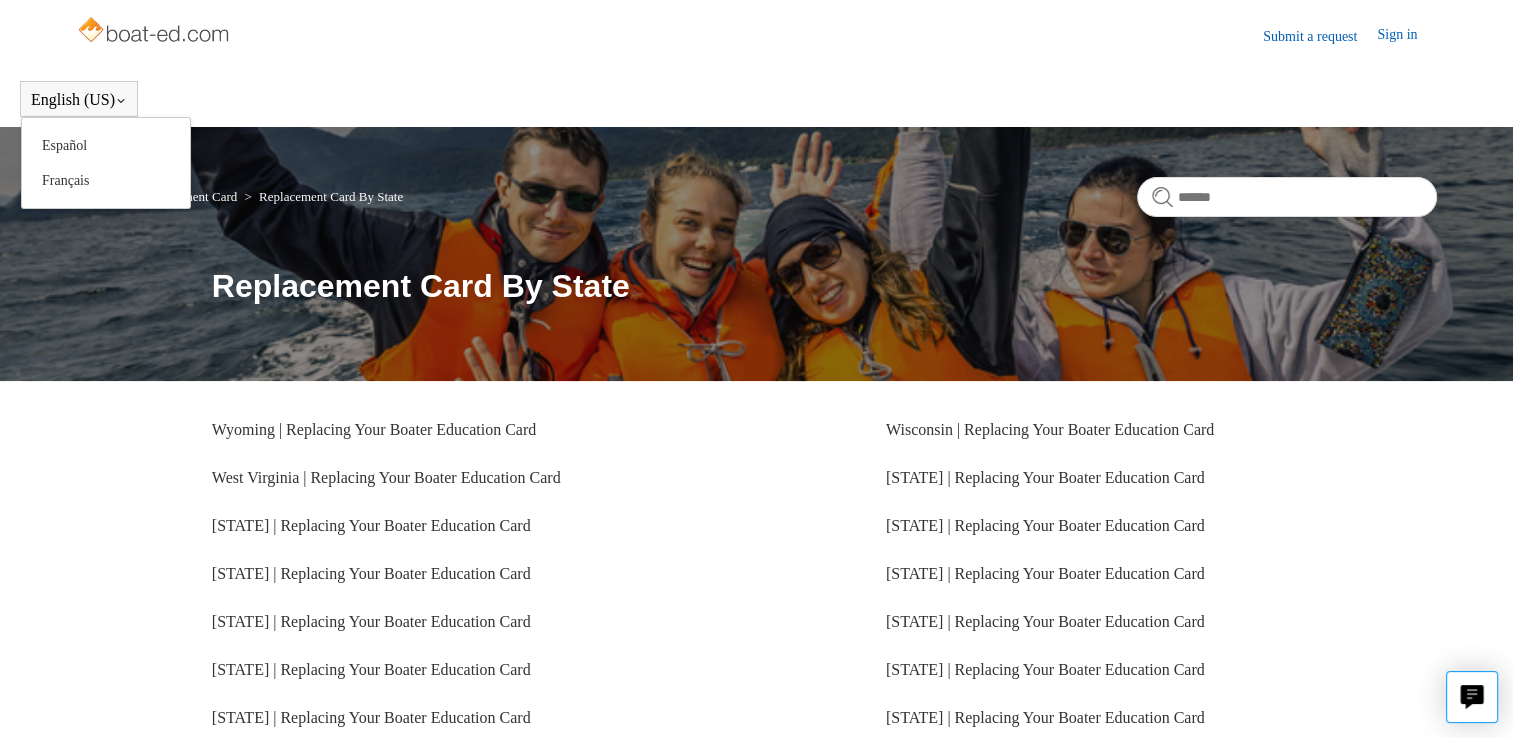 click on "English (US)" at bounding box center (79, 100) 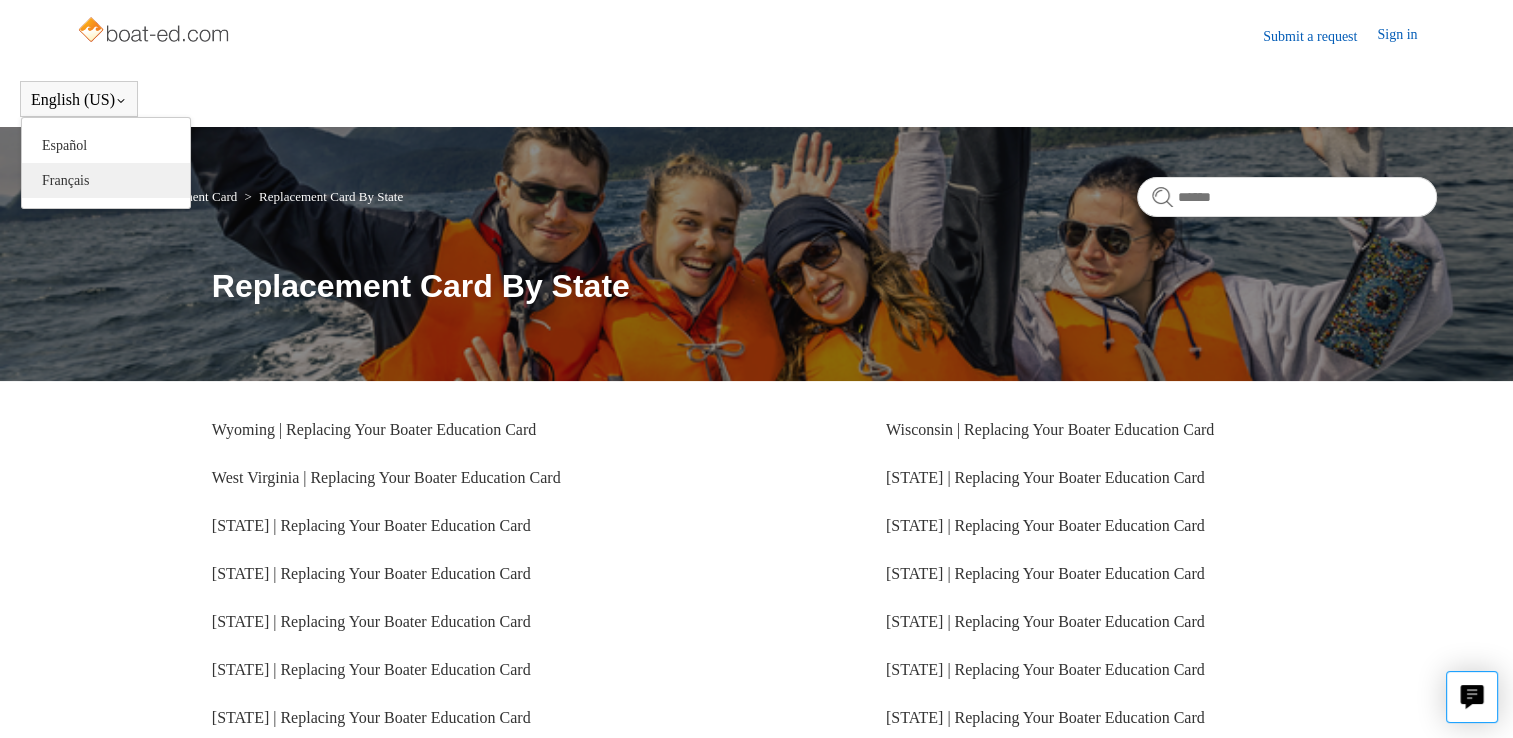 click on "Français" at bounding box center [106, 180] 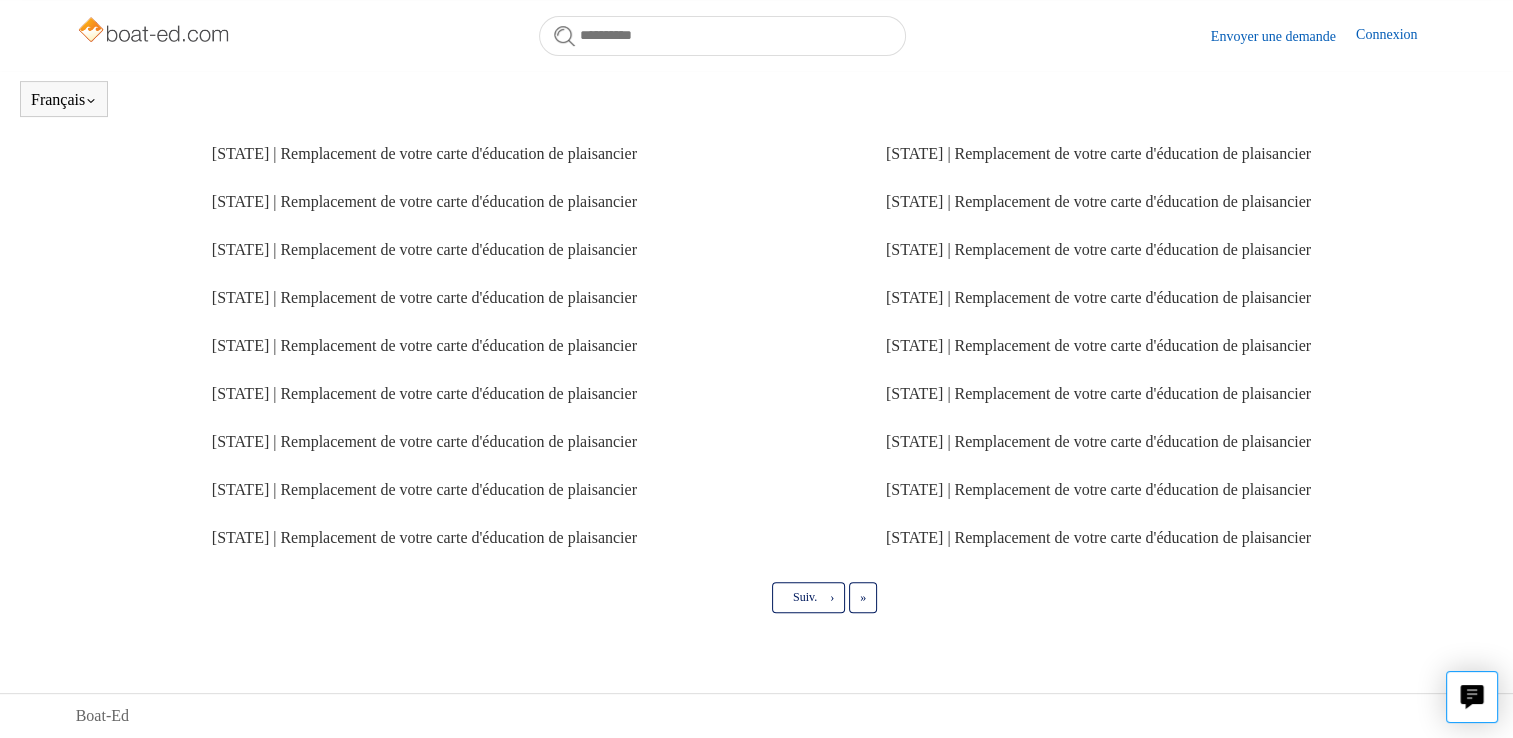 scroll, scrollTop: 794, scrollLeft: 0, axis: vertical 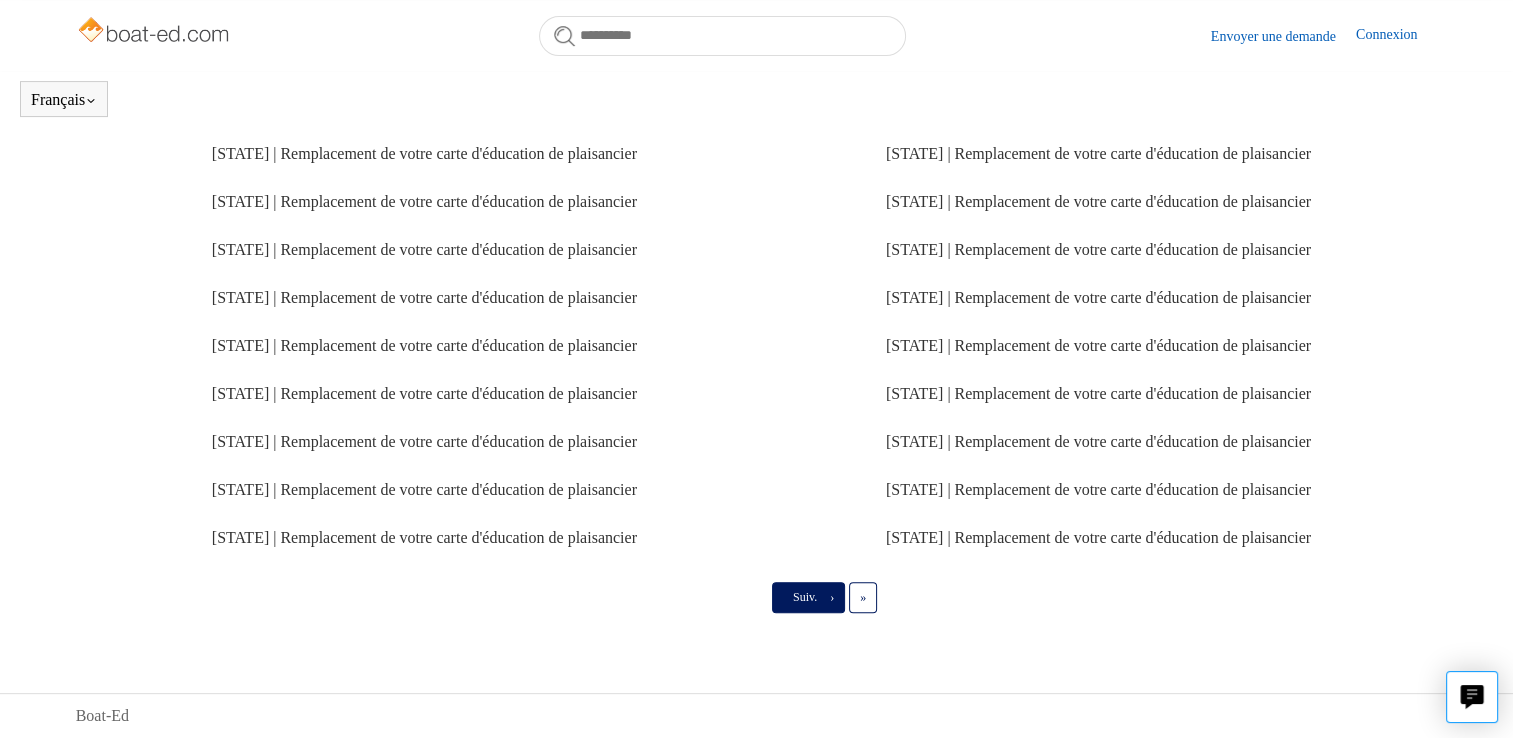 click on "Suiv.
›" at bounding box center [808, 597] 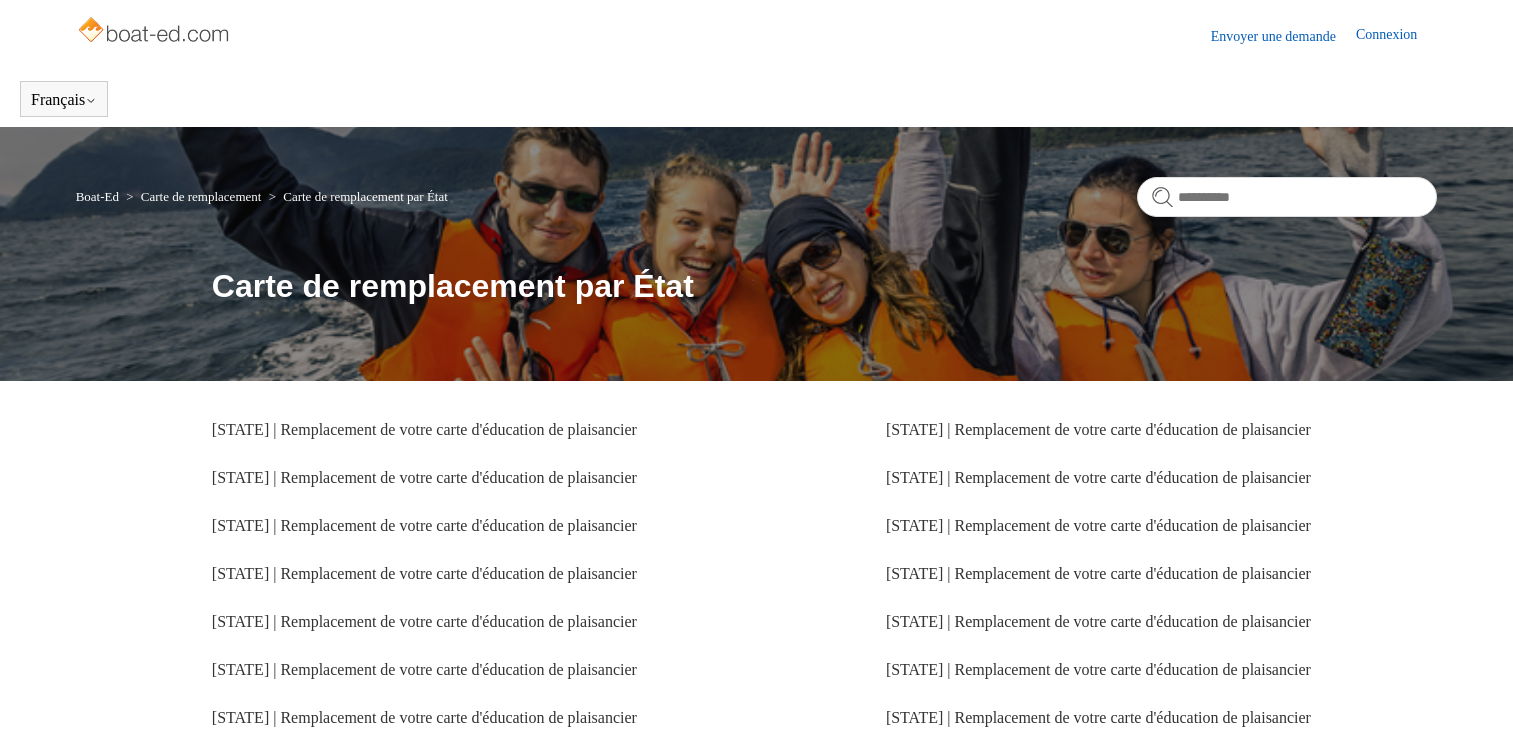 scroll, scrollTop: 0, scrollLeft: 0, axis: both 